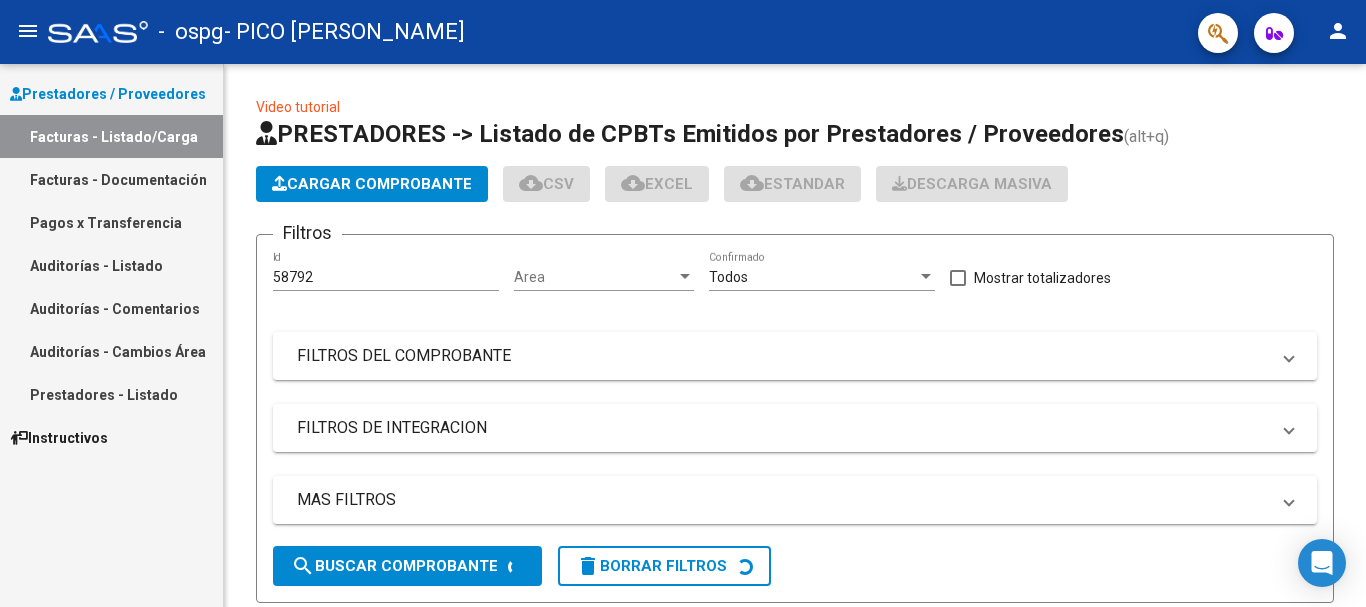 scroll, scrollTop: 0, scrollLeft: 0, axis: both 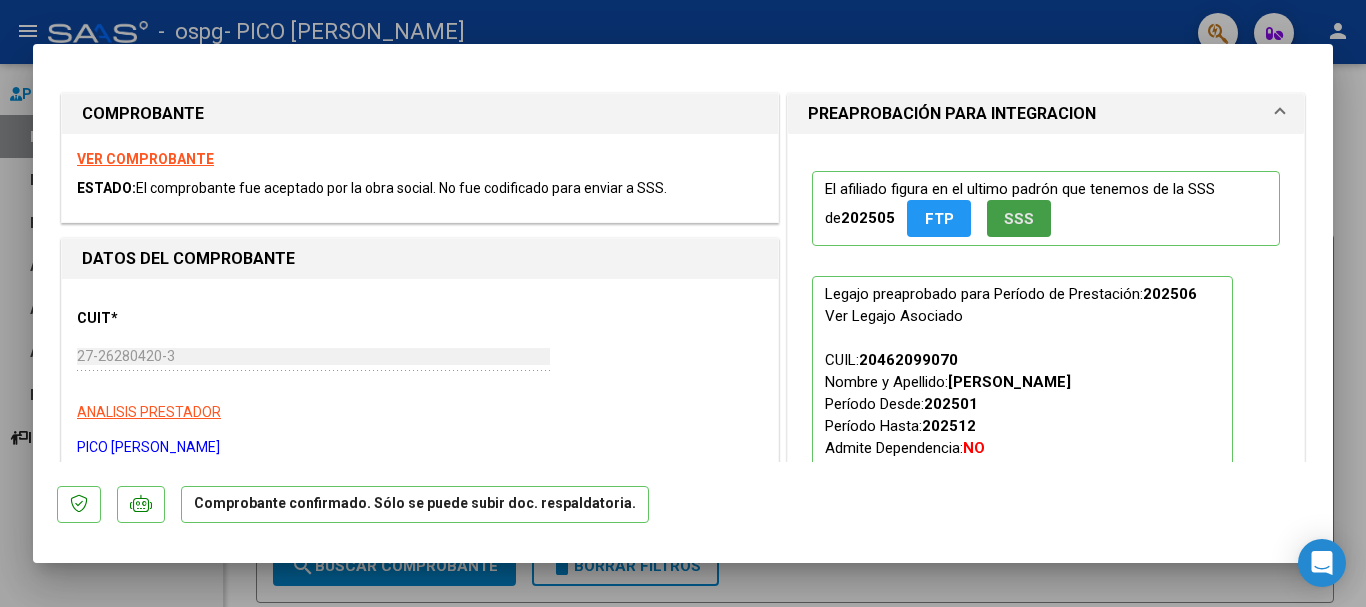 click on "SSS" 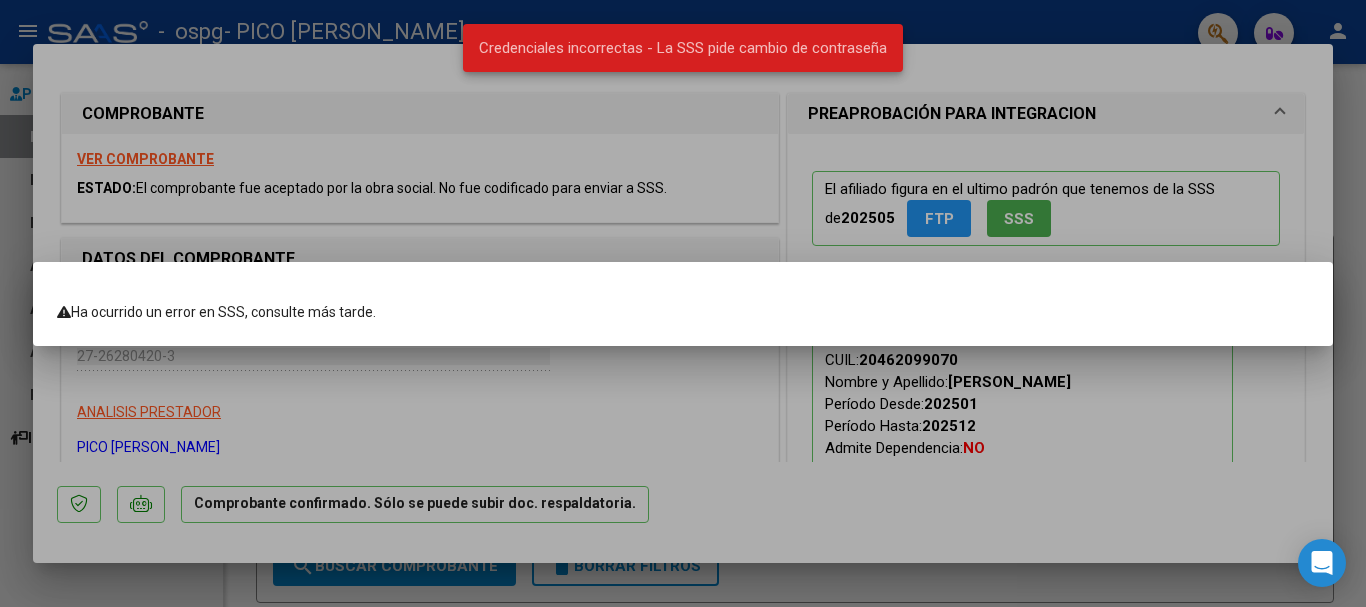 click at bounding box center [683, 303] 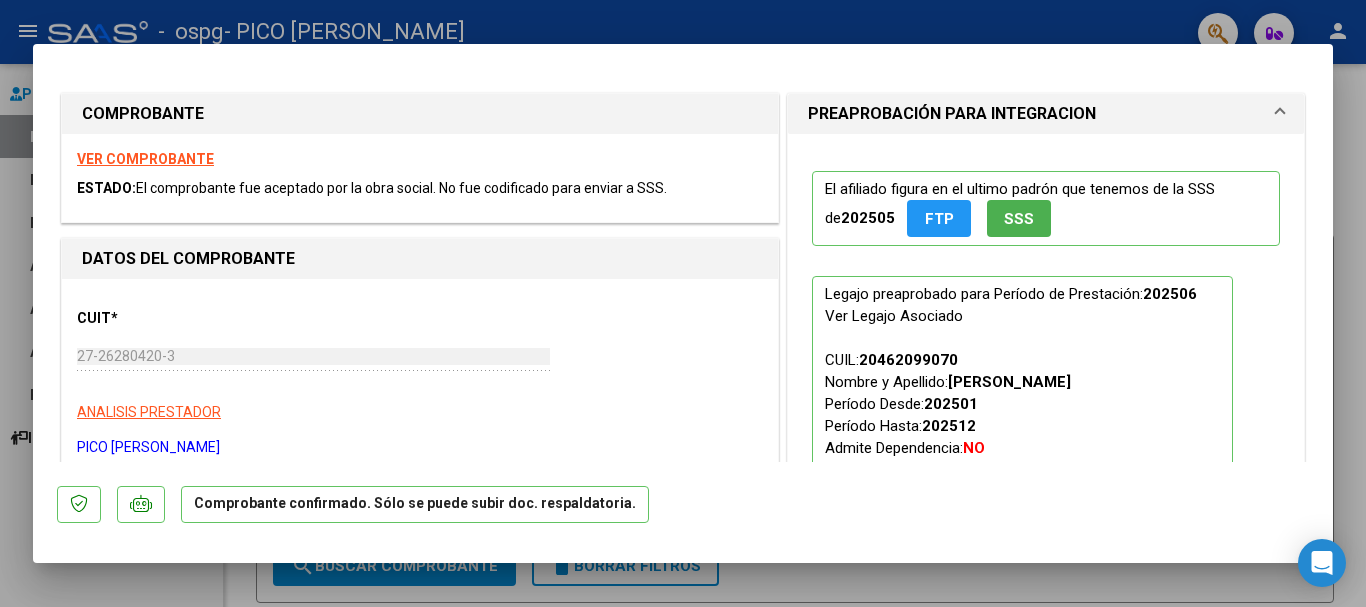 click on "FTP" at bounding box center [939, 218] 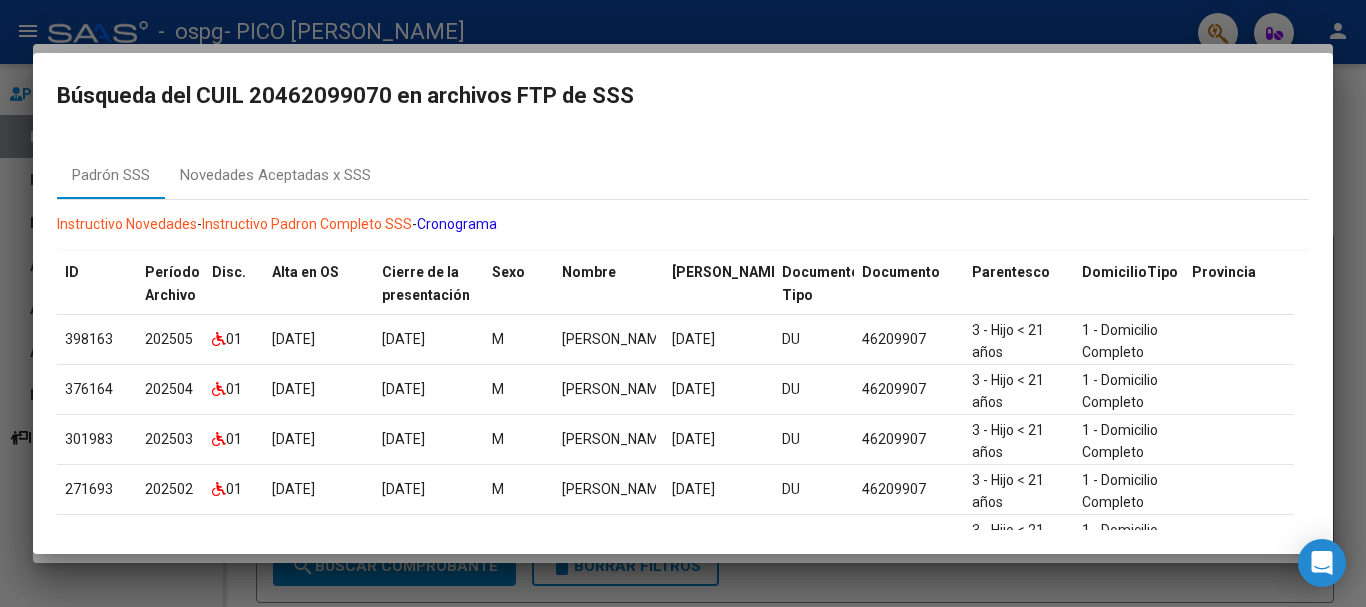 click at bounding box center (683, 303) 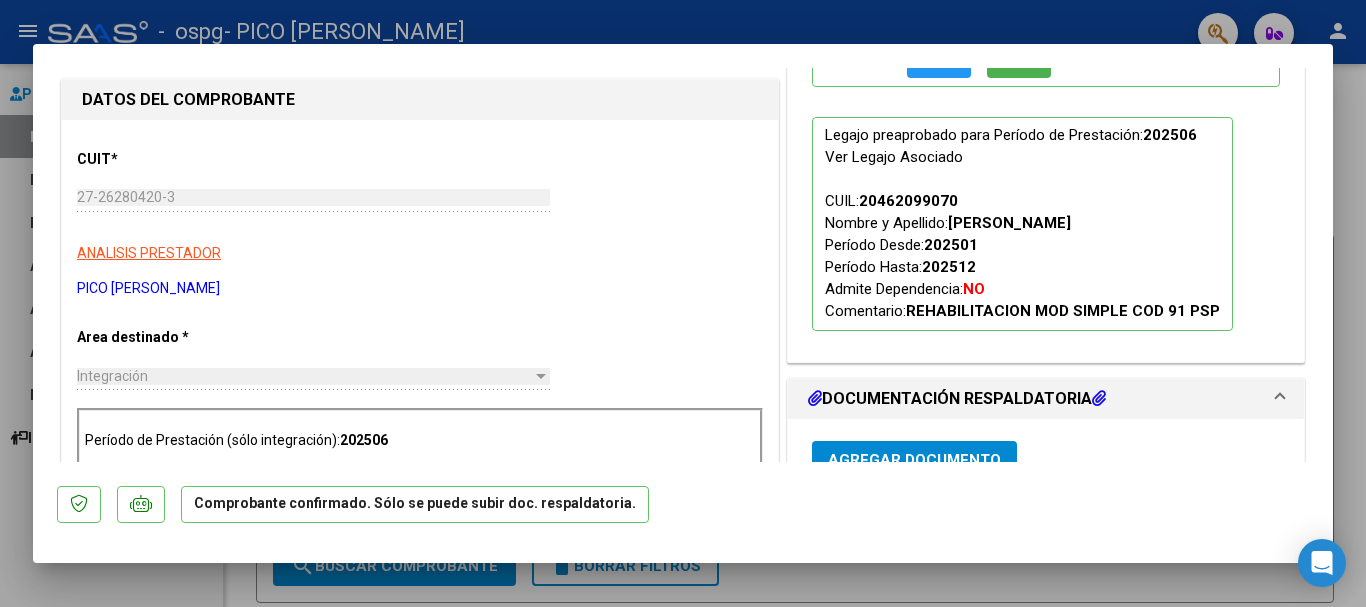 scroll, scrollTop: 0, scrollLeft: 0, axis: both 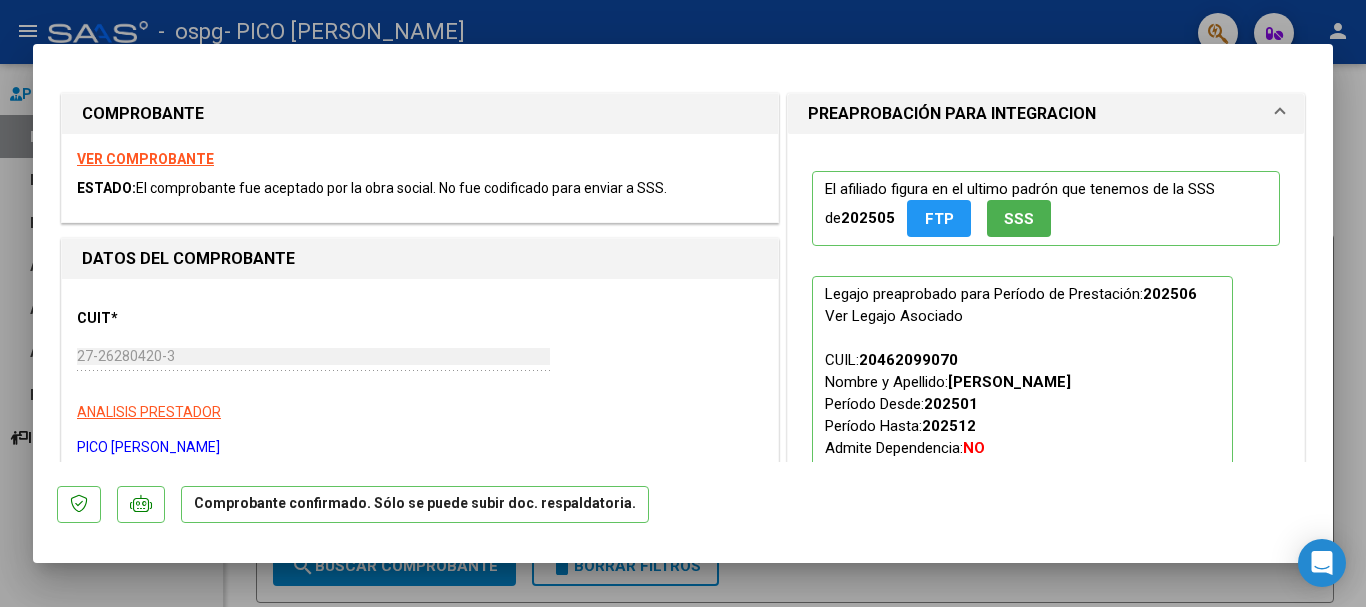 click on "VER COMPROBANTE" at bounding box center (145, 159) 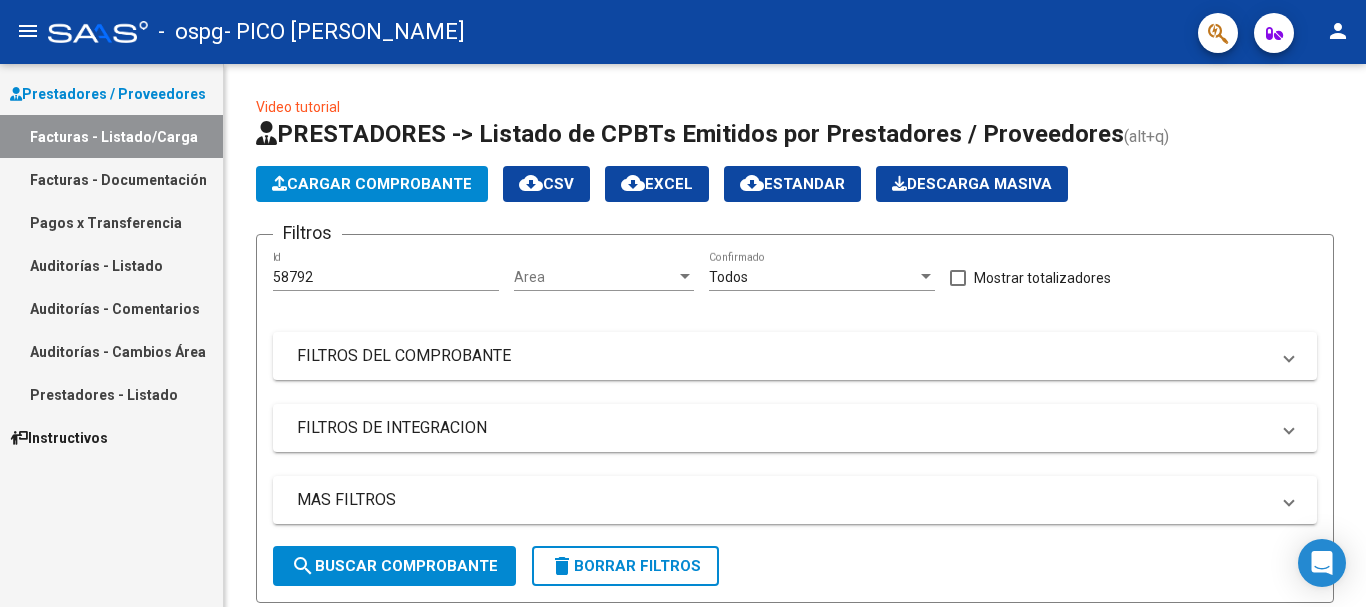click on "Prestadores - Listado" at bounding box center [111, 394] 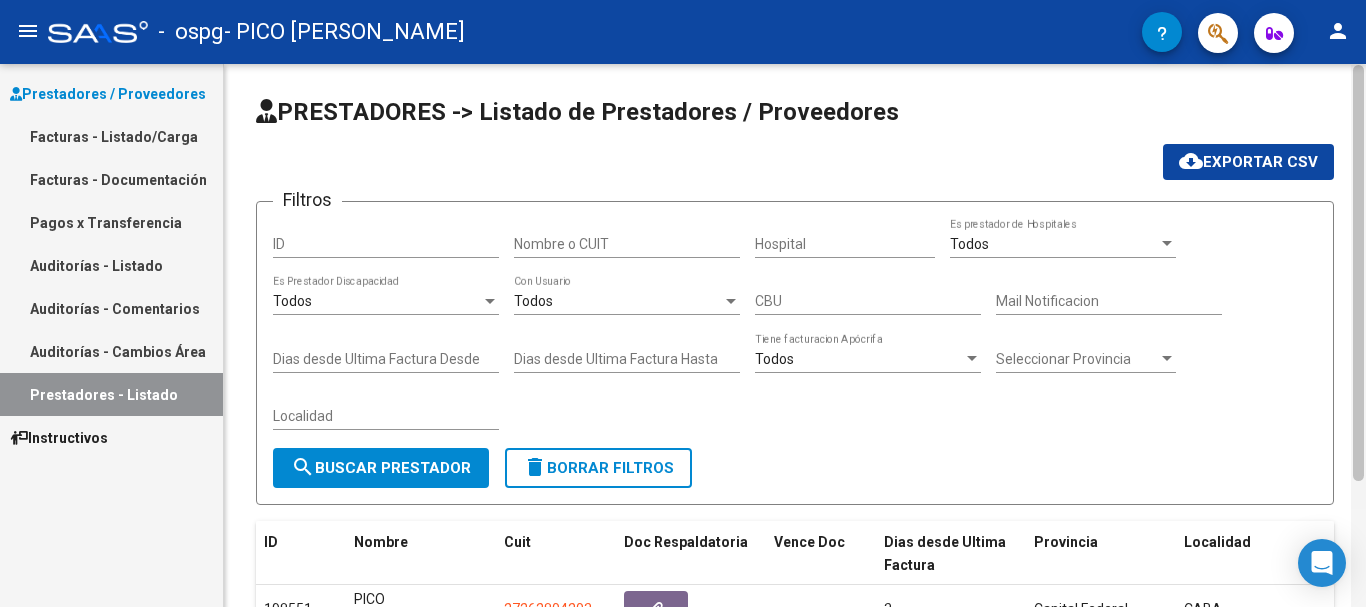 scroll, scrollTop: 165, scrollLeft: 0, axis: vertical 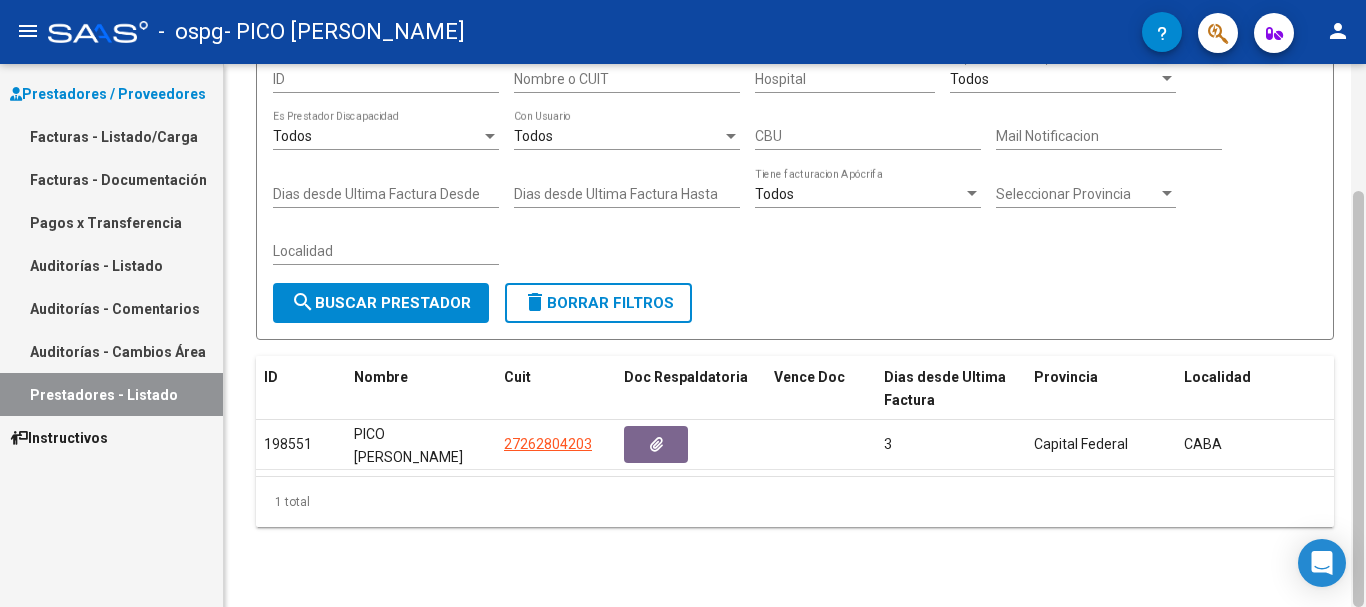 drag, startPoint x: 1360, startPoint y: 199, endPoint x: 1365, endPoint y: 329, distance: 130.09612 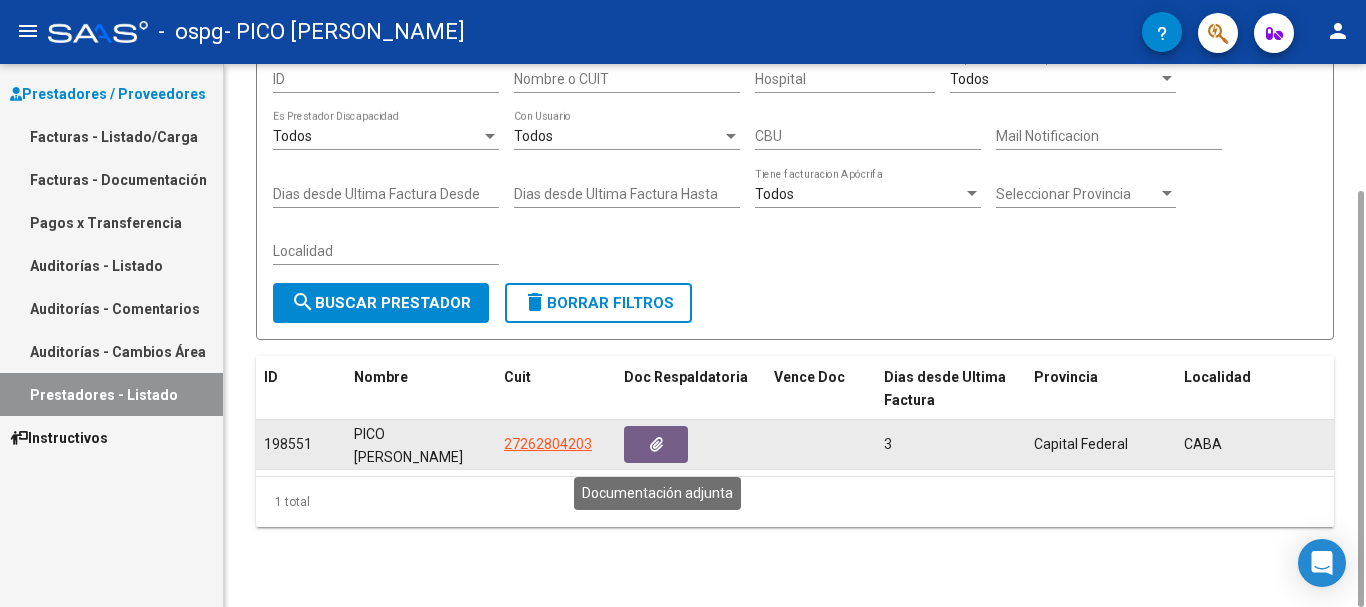 click 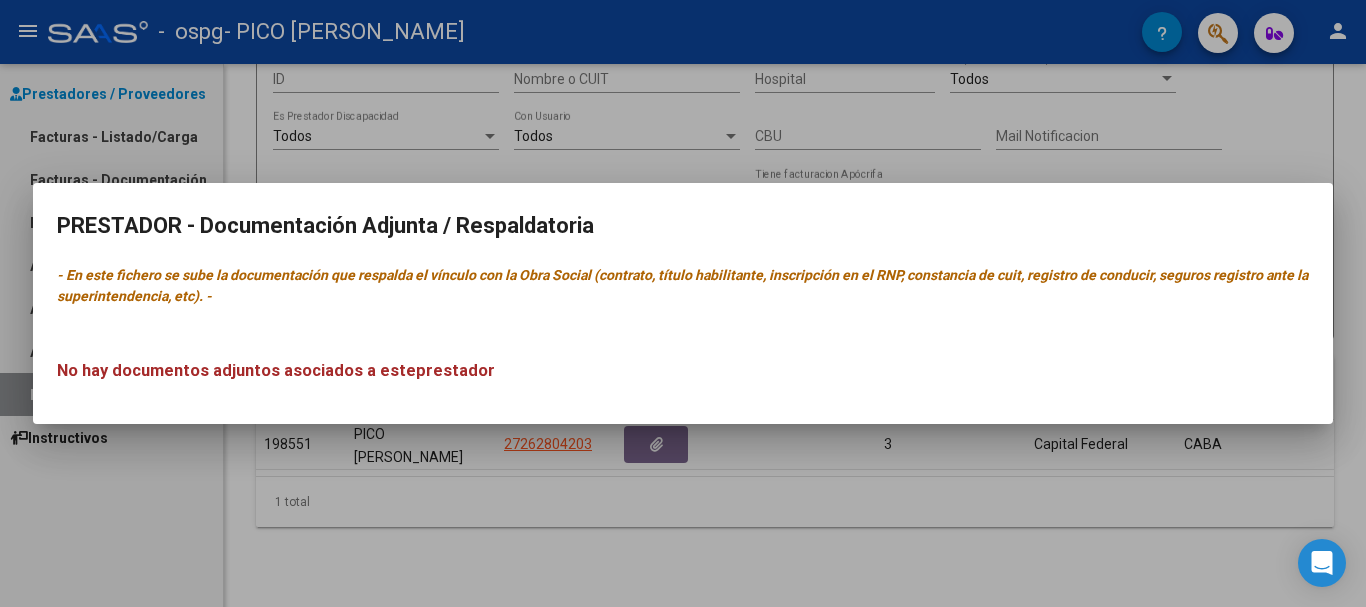 click at bounding box center [683, 303] 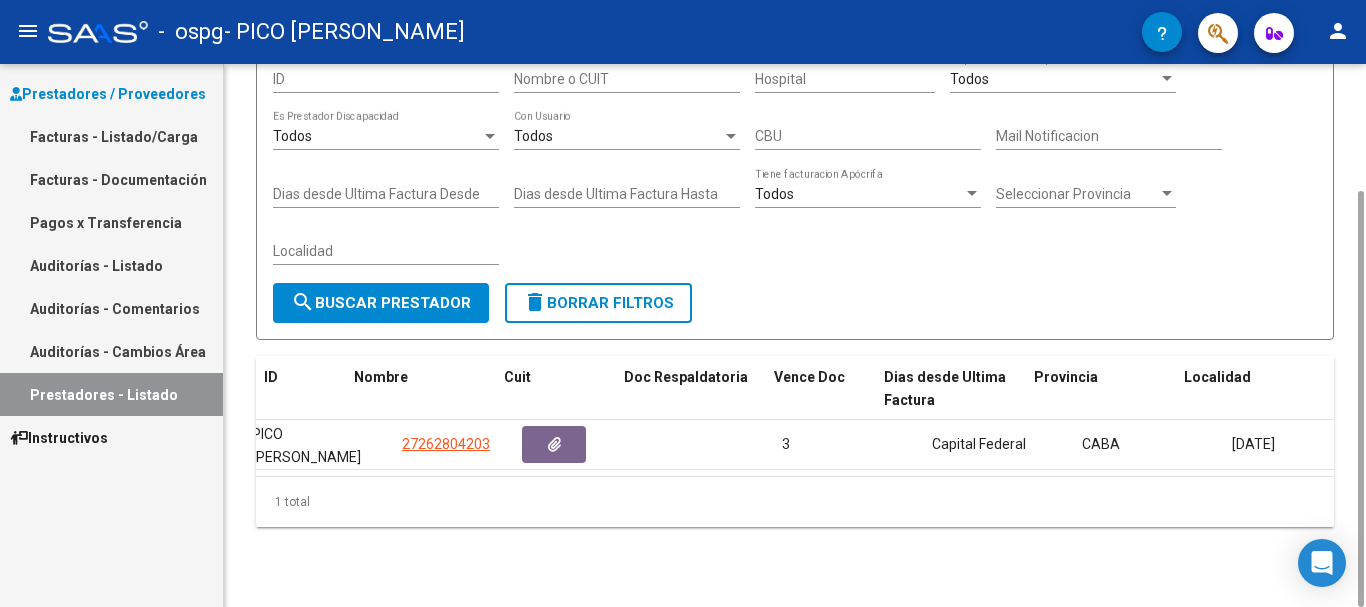 scroll, scrollTop: 0, scrollLeft: 0, axis: both 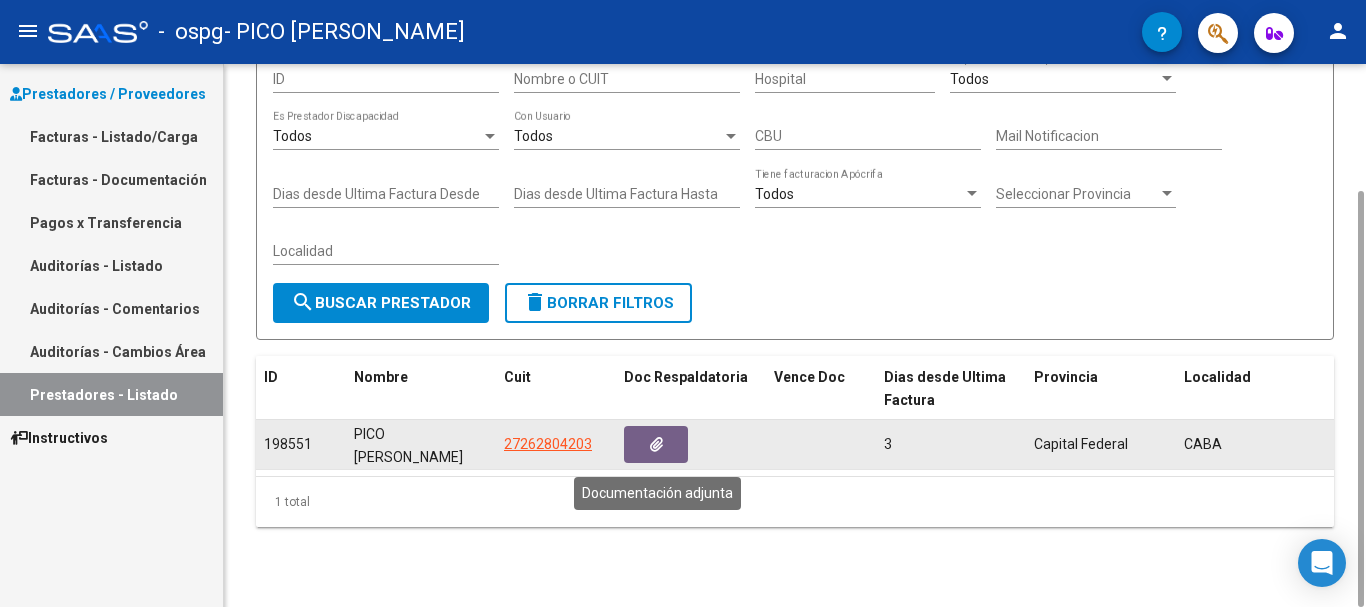 click 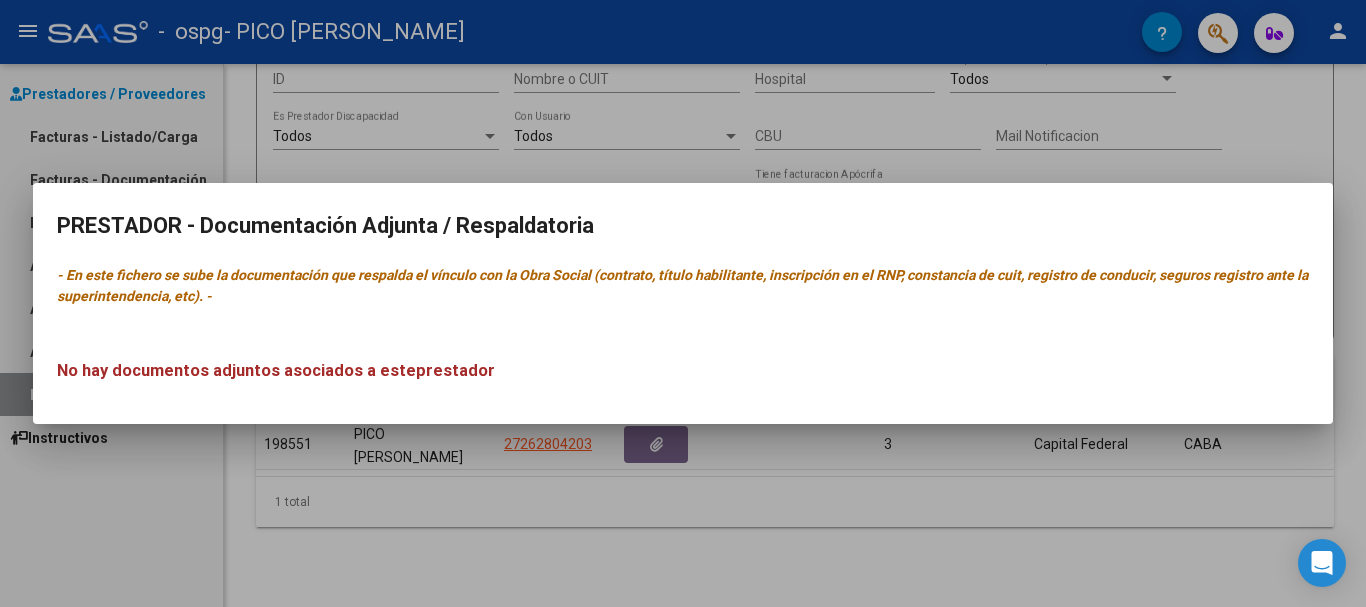 click at bounding box center [683, 303] 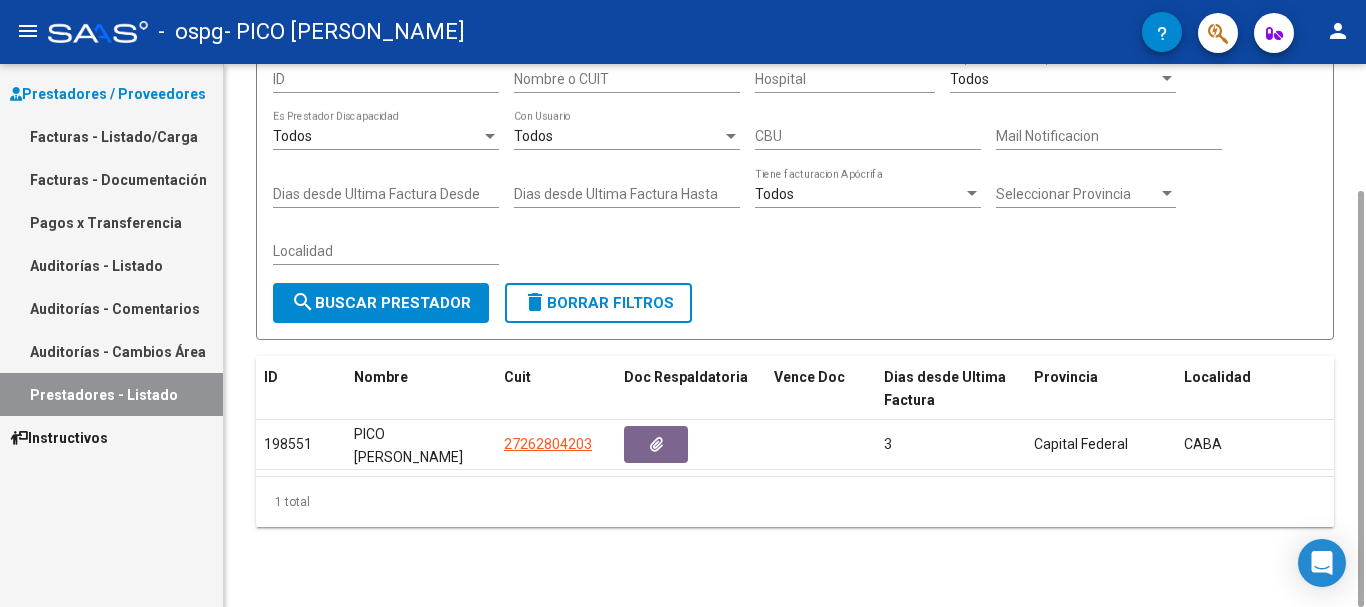 scroll, scrollTop: 0, scrollLeft: 0, axis: both 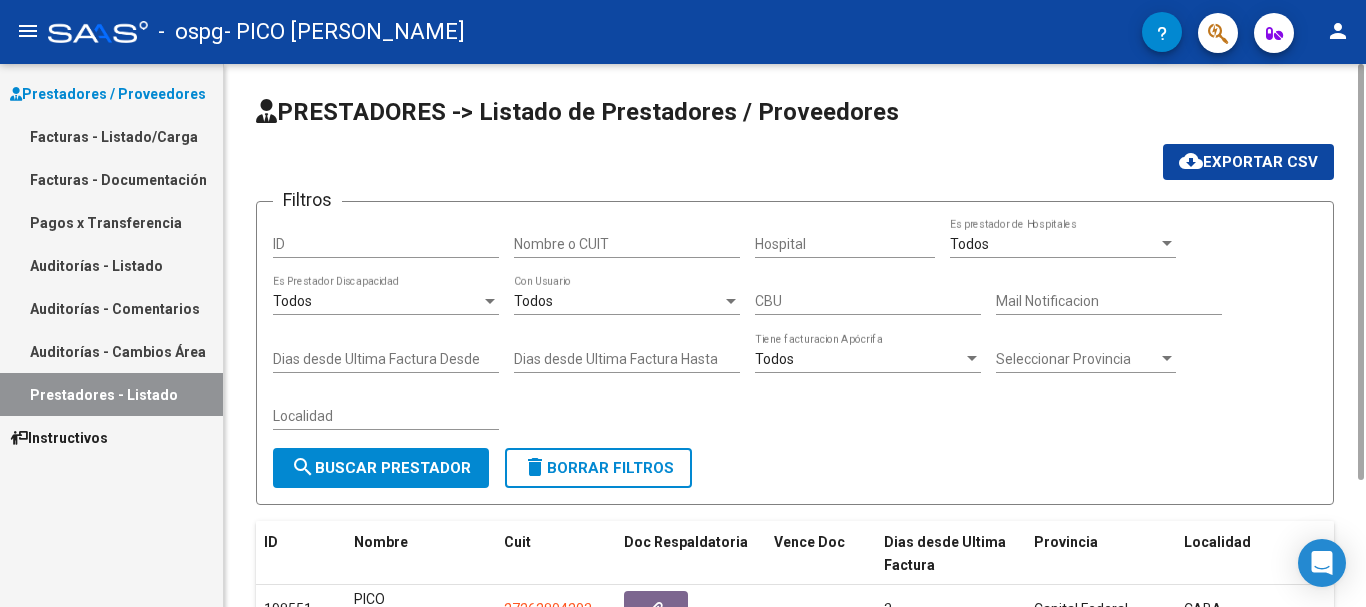 drag, startPoint x: 1361, startPoint y: 403, endPoint x: 1347, endPoint y: 203, distance: 200.4894 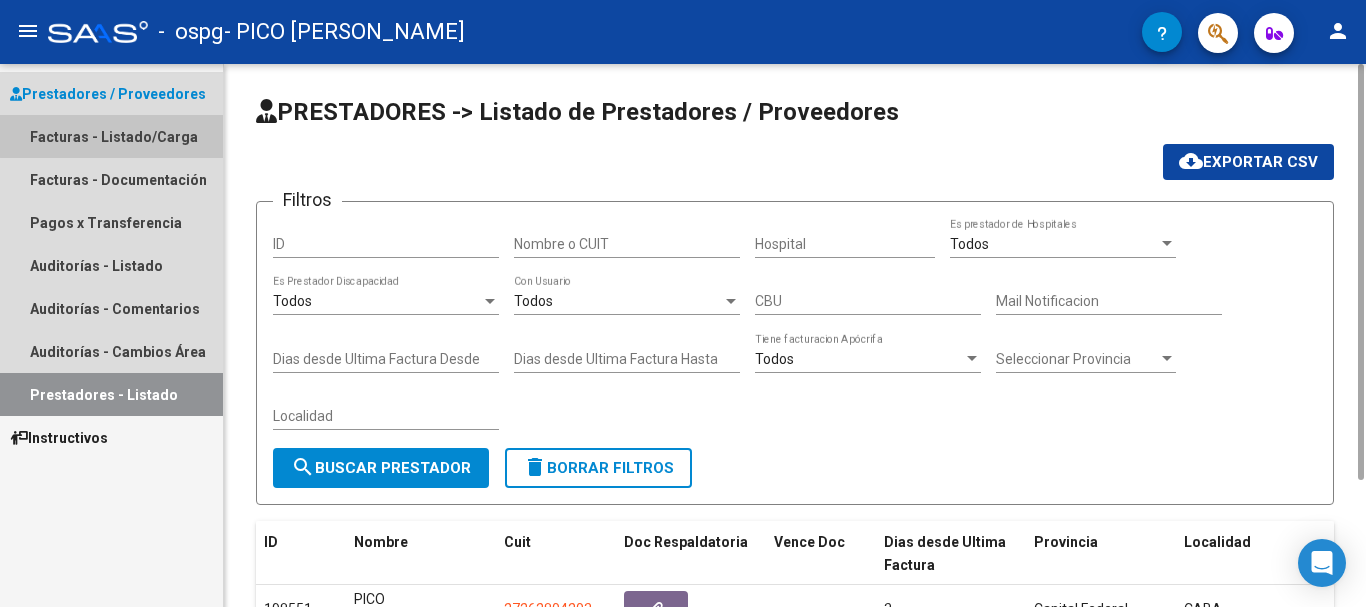 click on "Facturas - Listado/Carga" at bounding box center [111, 136] 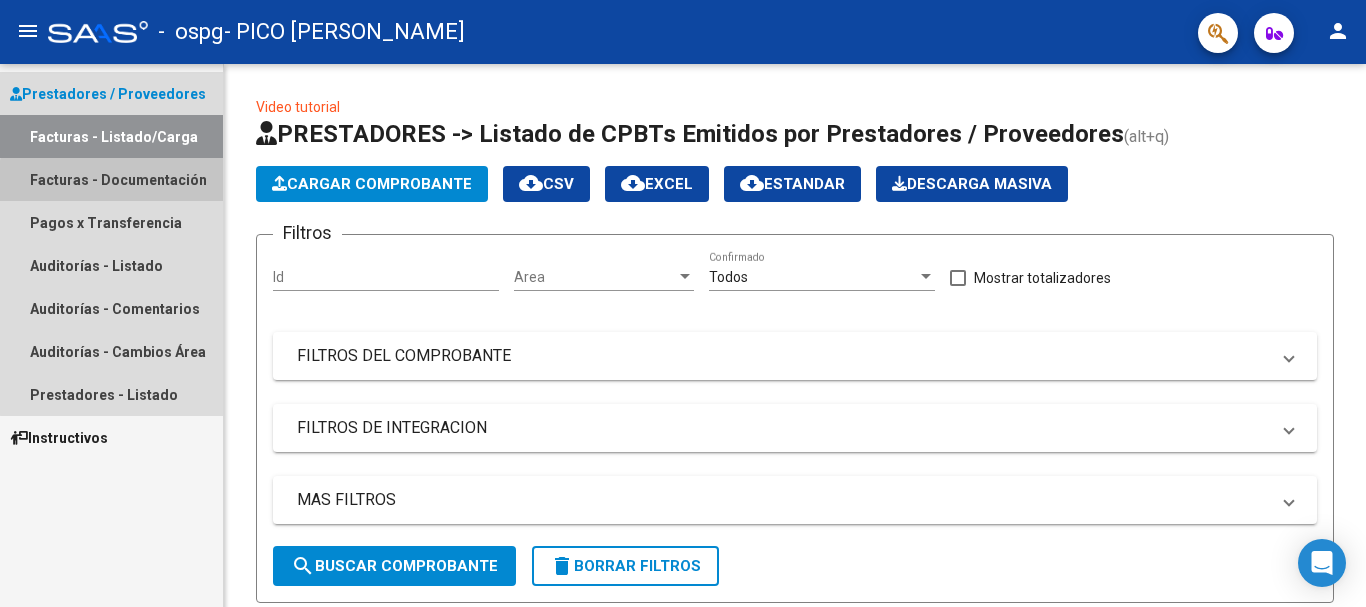 click on "Facturas - Documentación" at bounding box center [111, 179] 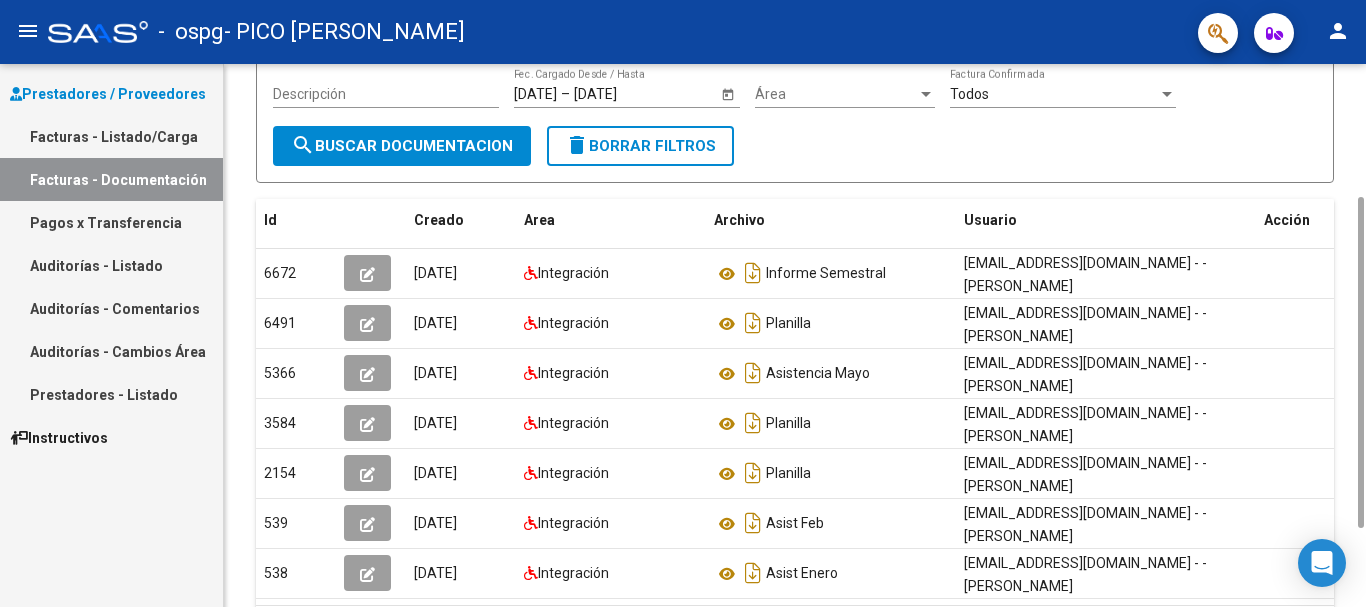 scroll, scrollTop: 314, scrollLeft: 0, axis: vertical 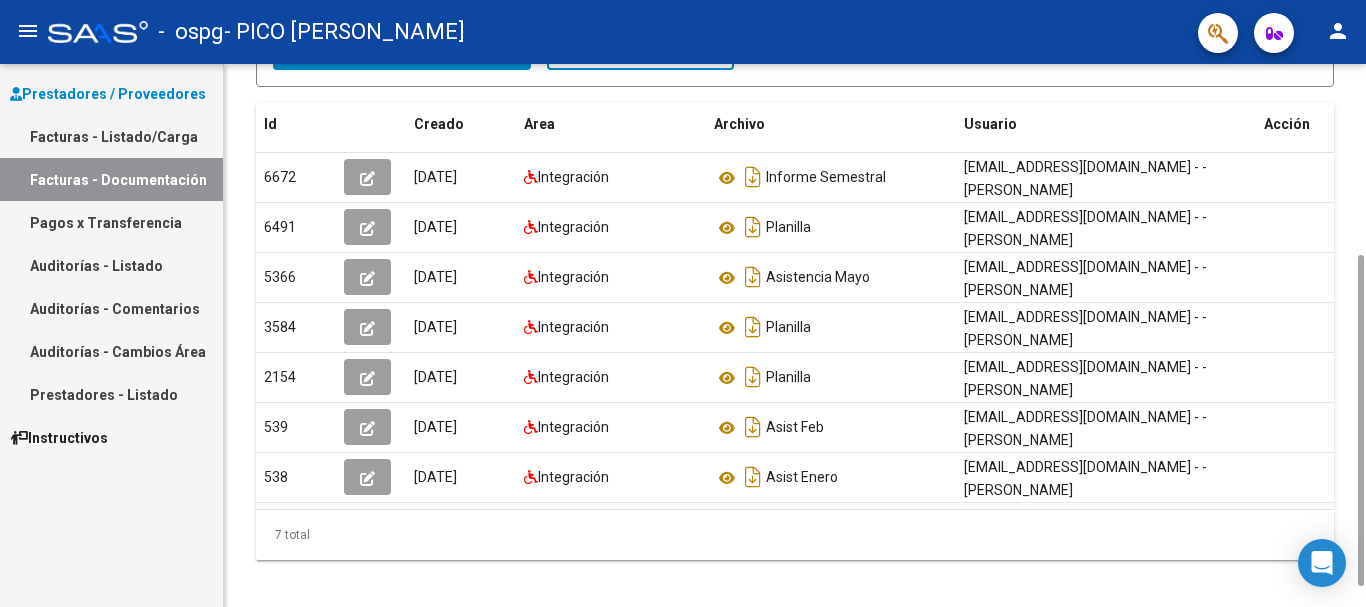 drag, startPoint x: 1359, startPoint y: 404, endPoint x: 1362, endPoint y: 646, distance: 242.0186 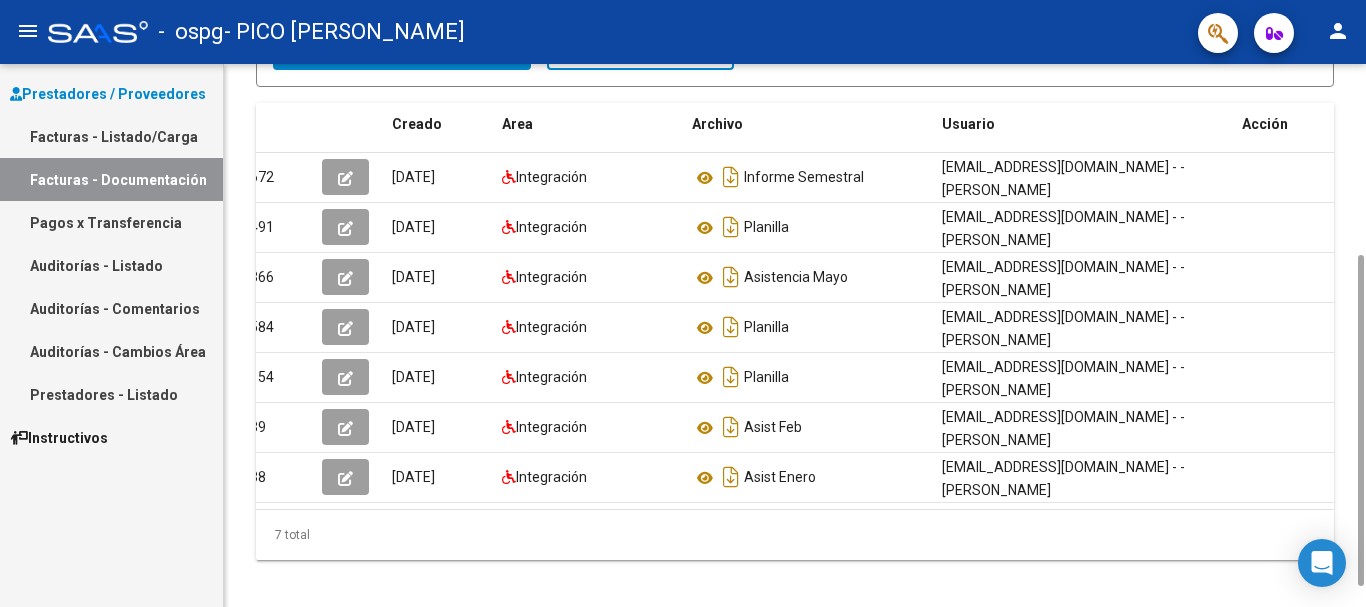 scroll, scrollTop: 0, scrollLeft: 0, axis: both 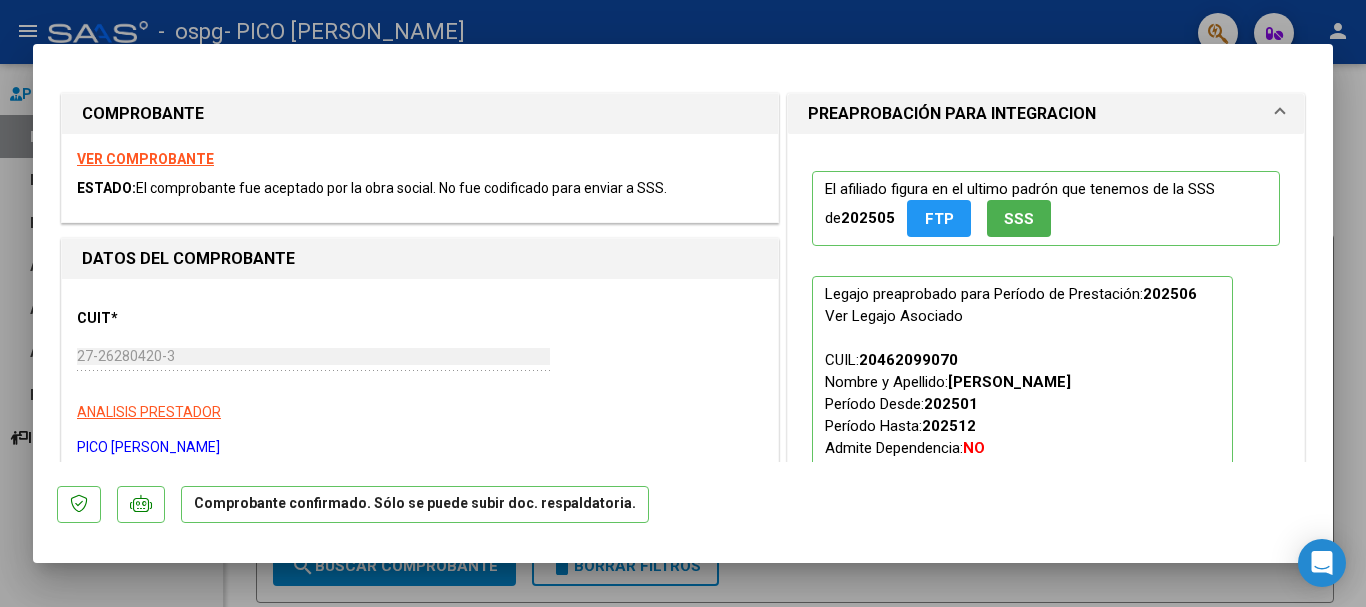 click at bounding box center [683, 303] 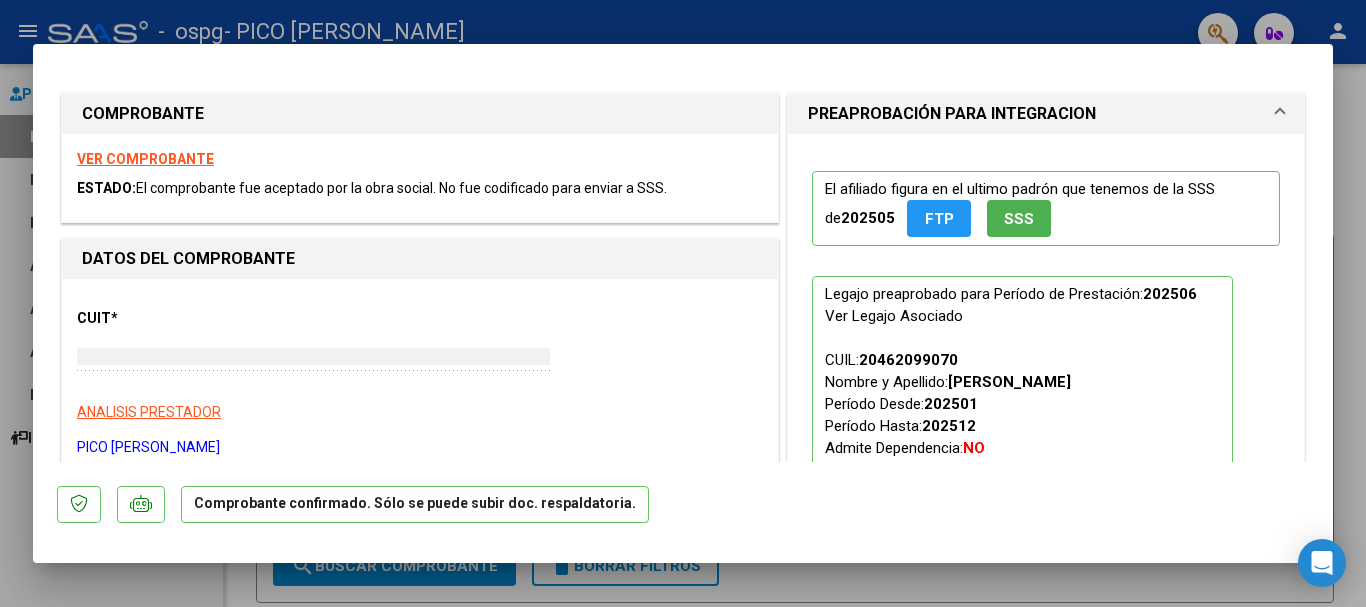 type 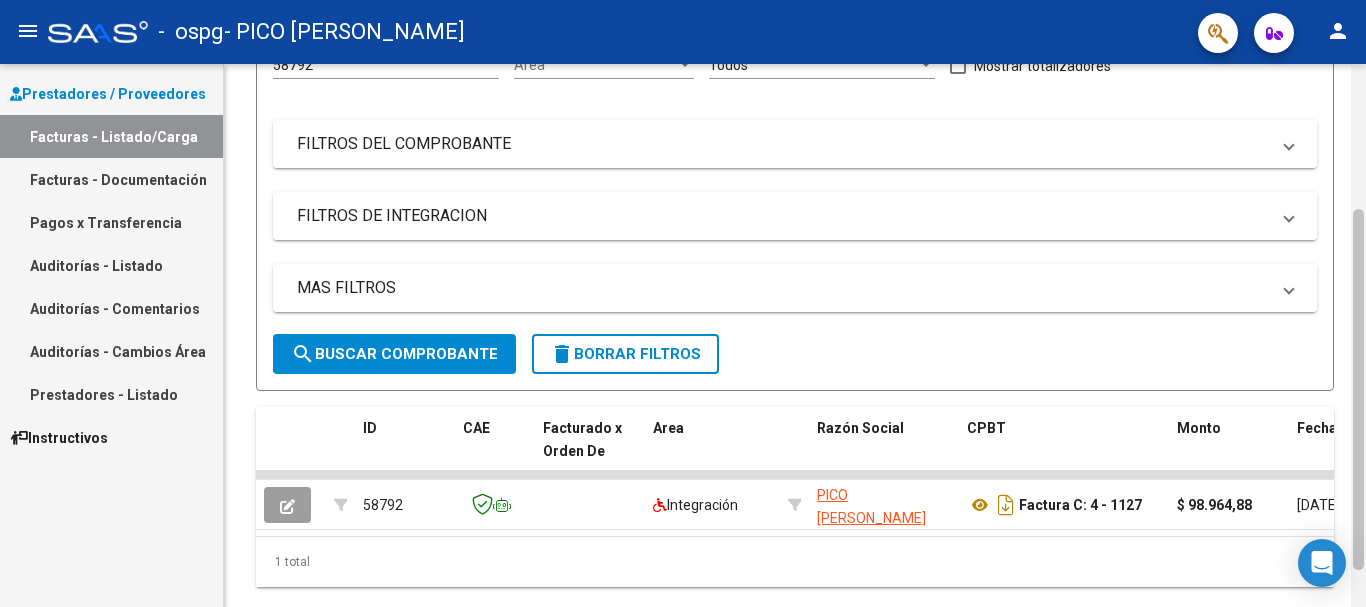 scroll, scrollTop: 214, scrollLeft: 0, axis: vertical 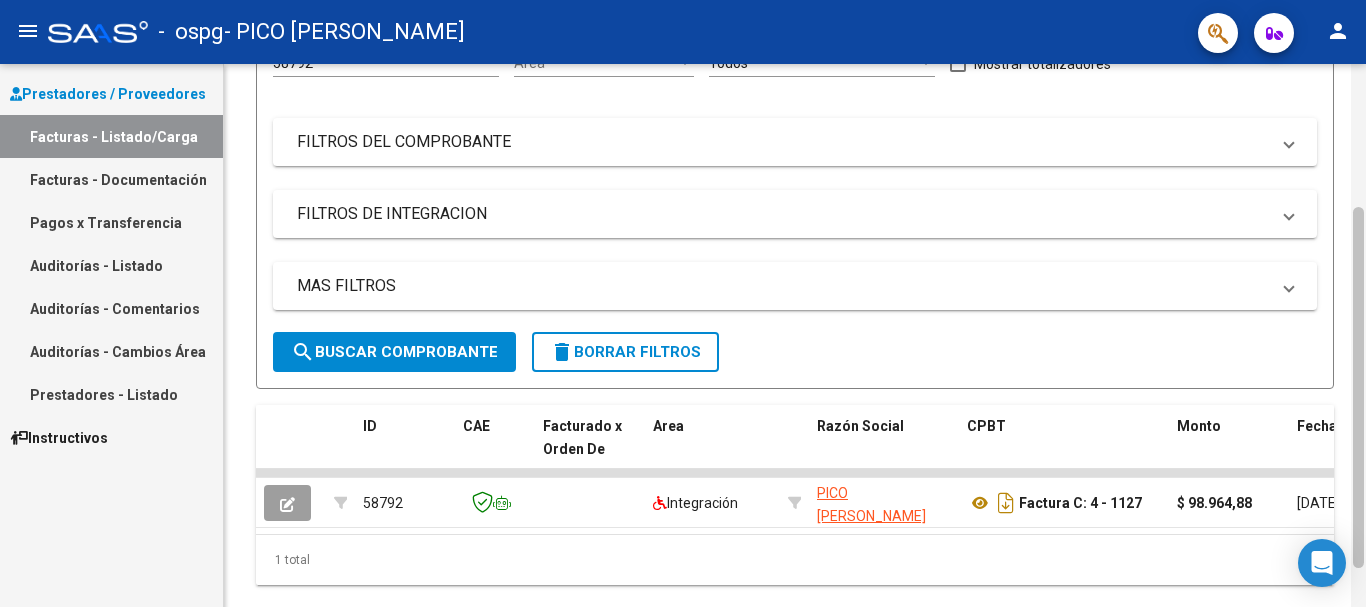 drag, startPoint x: 1362, startPoint y: 226, endPoint x: 1365, endPoint y: 384, distance: 158.02847 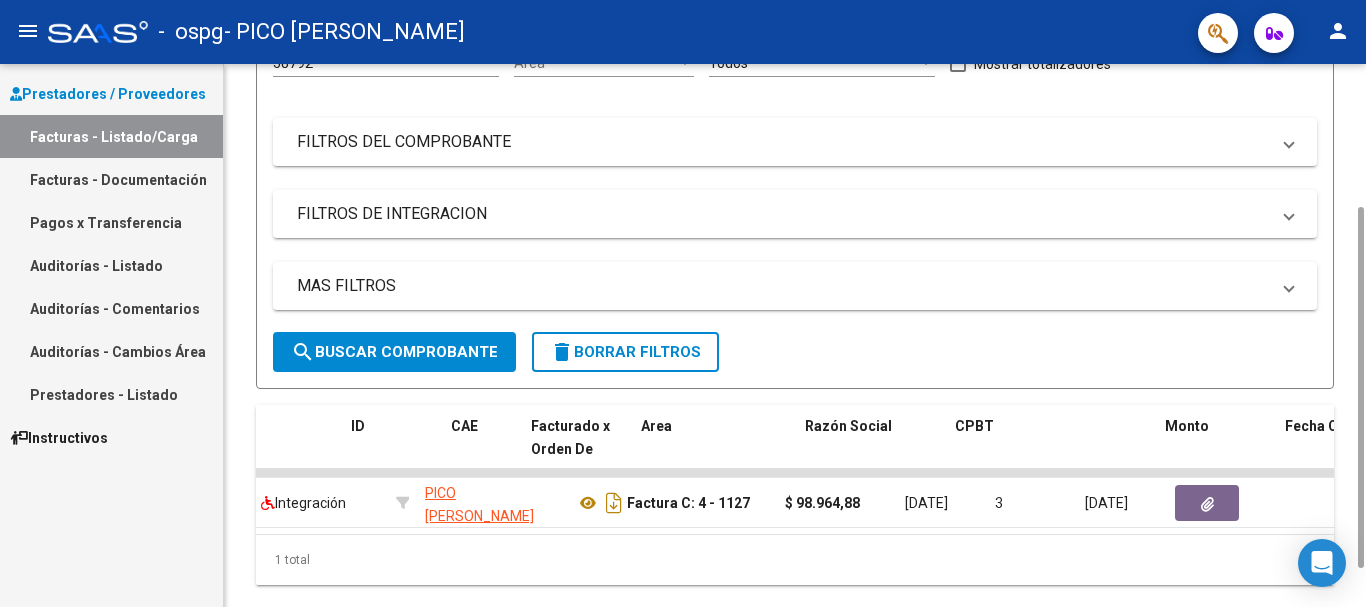 scroll, scrollTop: 0, scrollLeft: 0, axis: both 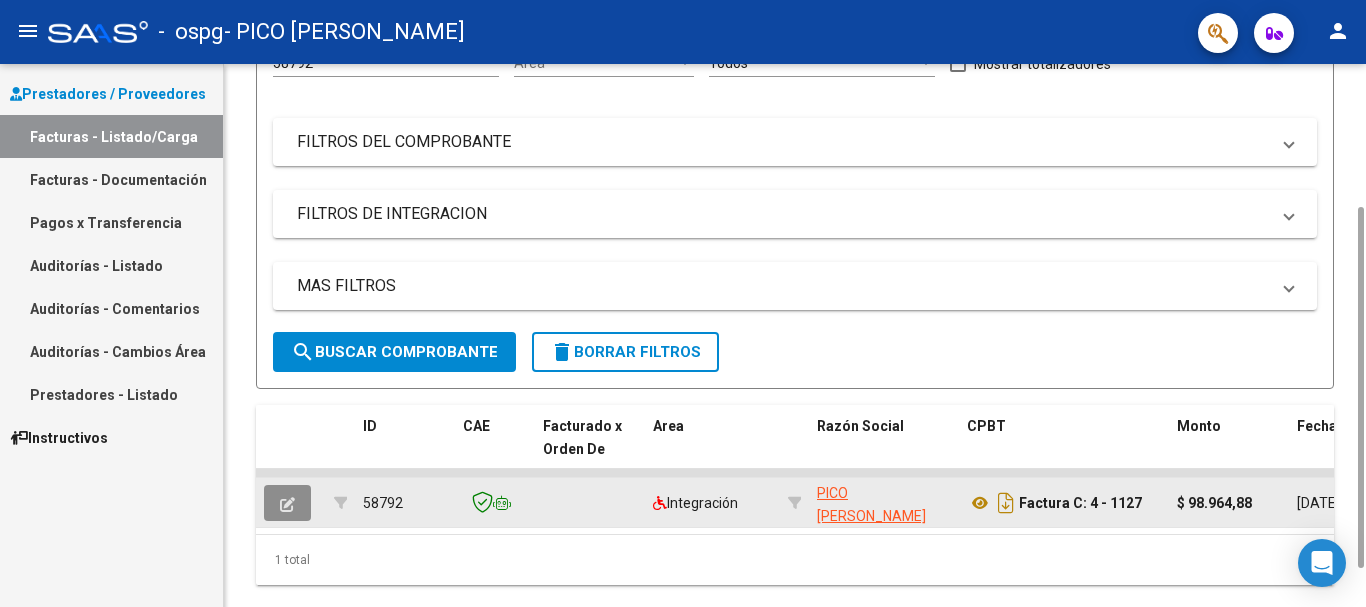click 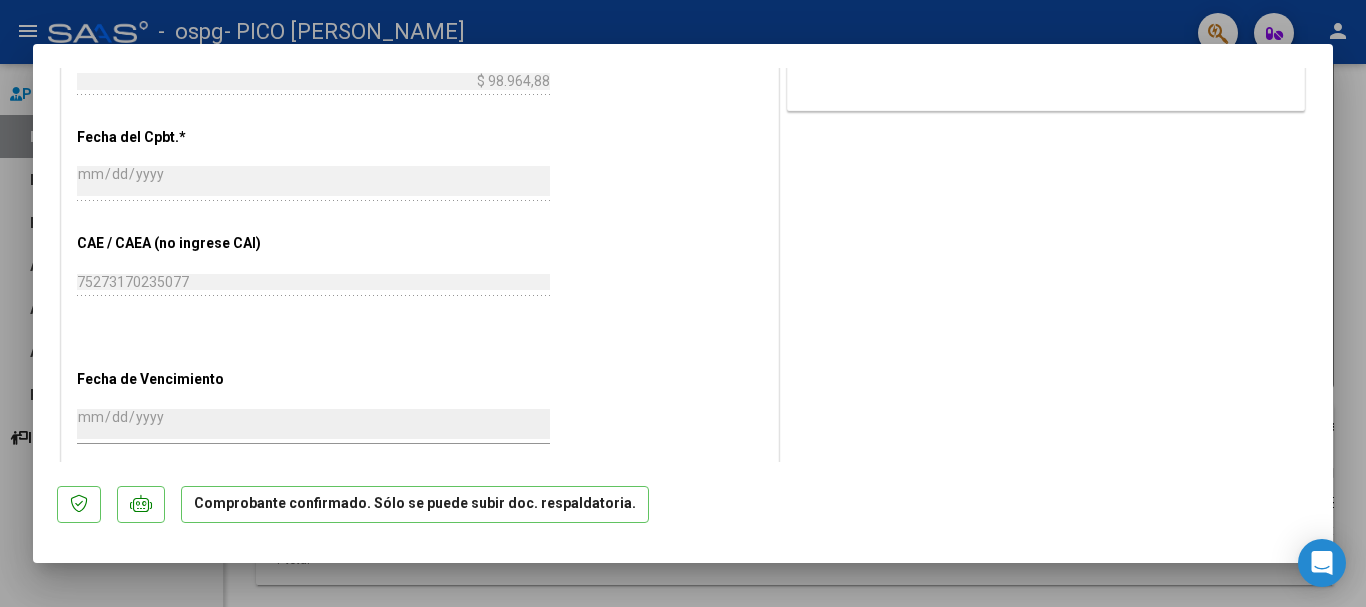 scroll, scrollTop: 1105, scrollLeft: 0, axis: vertical 